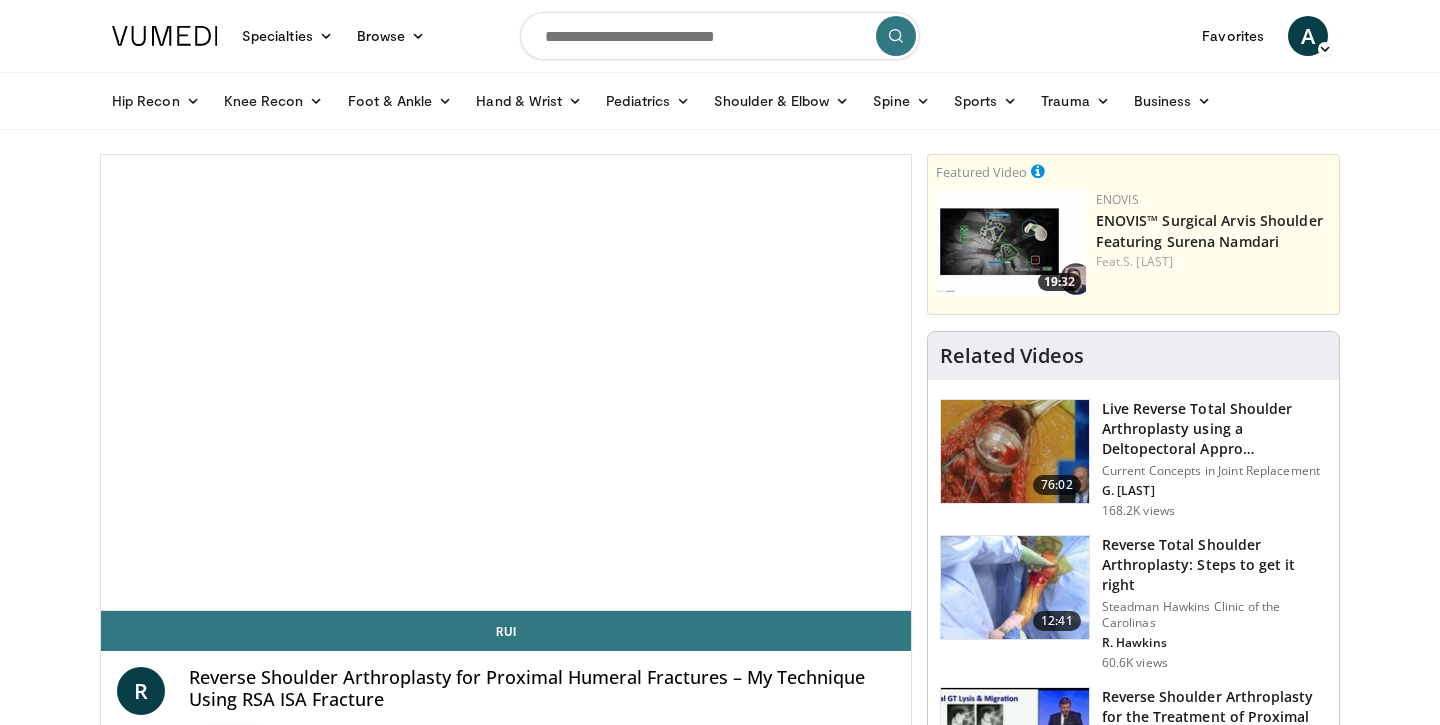 scroll, scrollTop: 0, scrollLeft: 0, axis: both 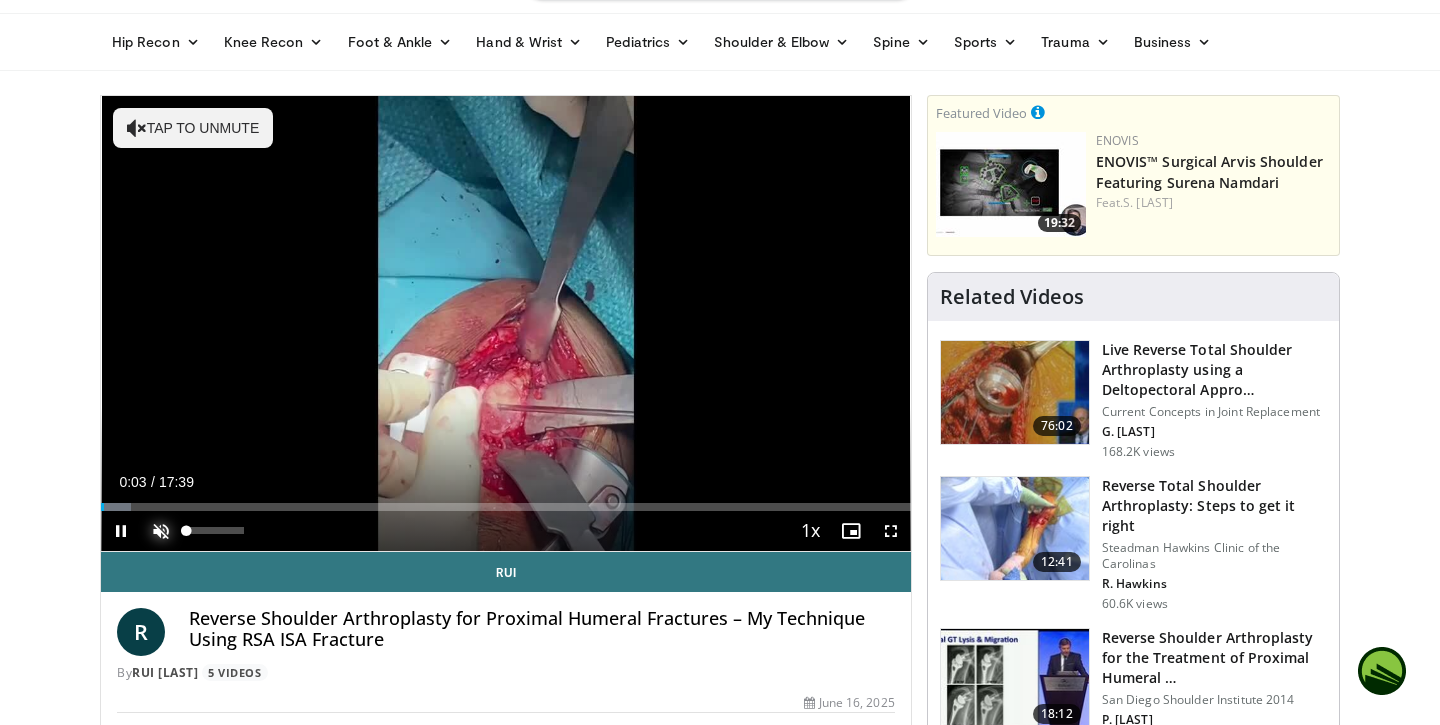 click at bounding box center (161, 531) 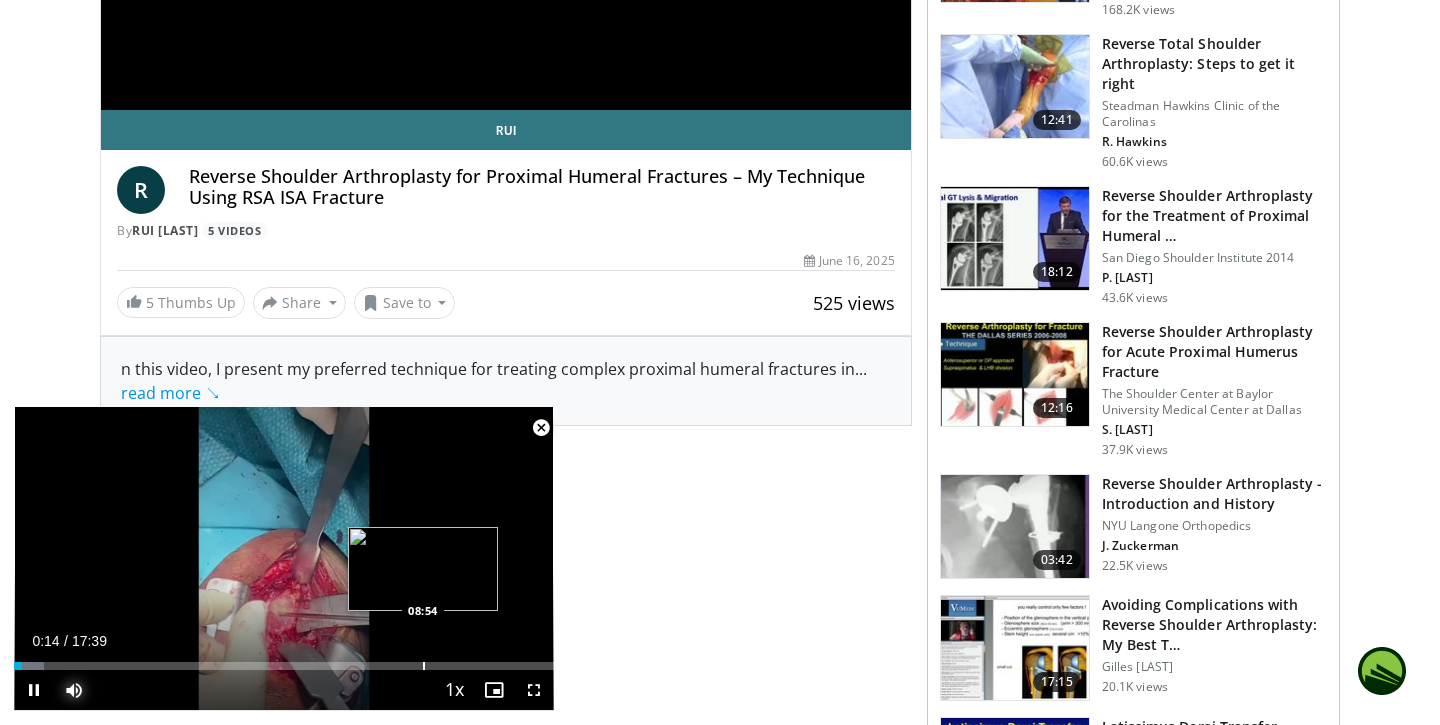 scroll, scrollTop: 0, scrollLeft: 0, axis: both 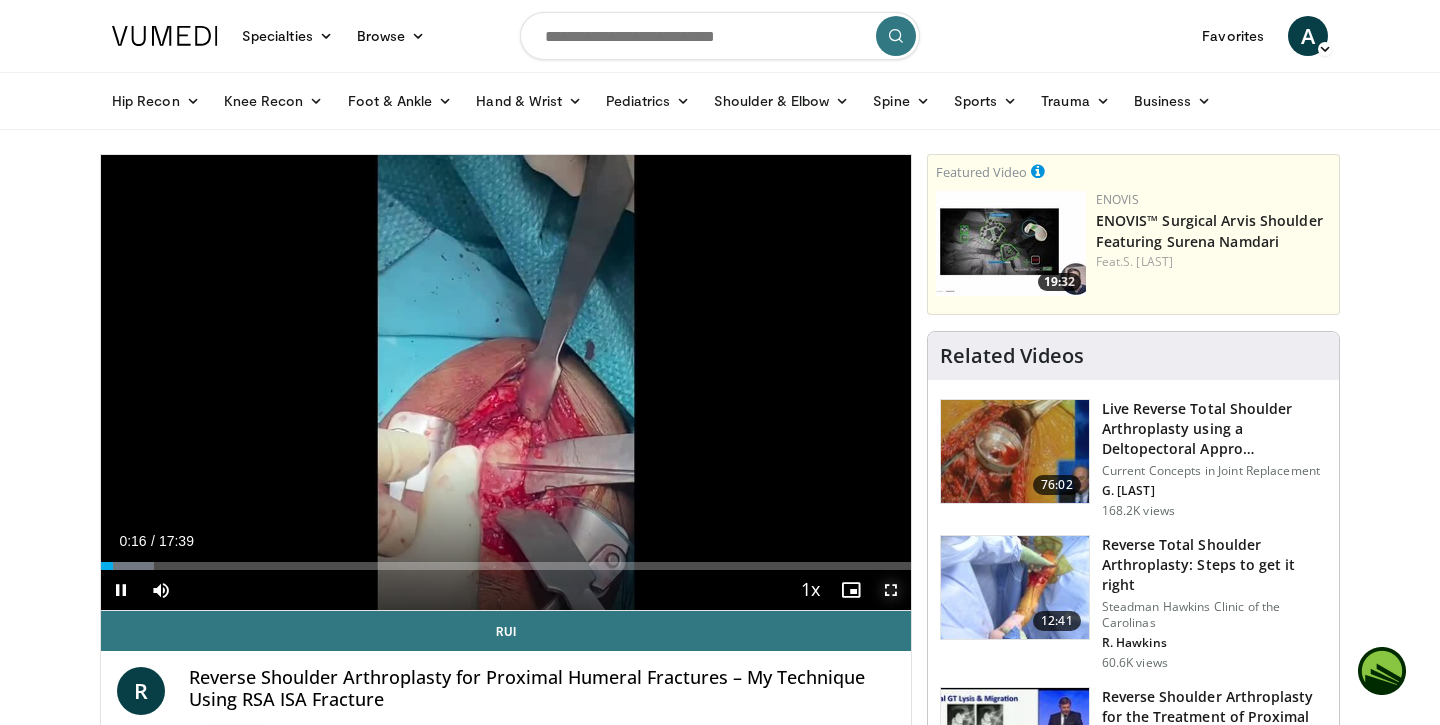 click at bounding box center (891, 590) 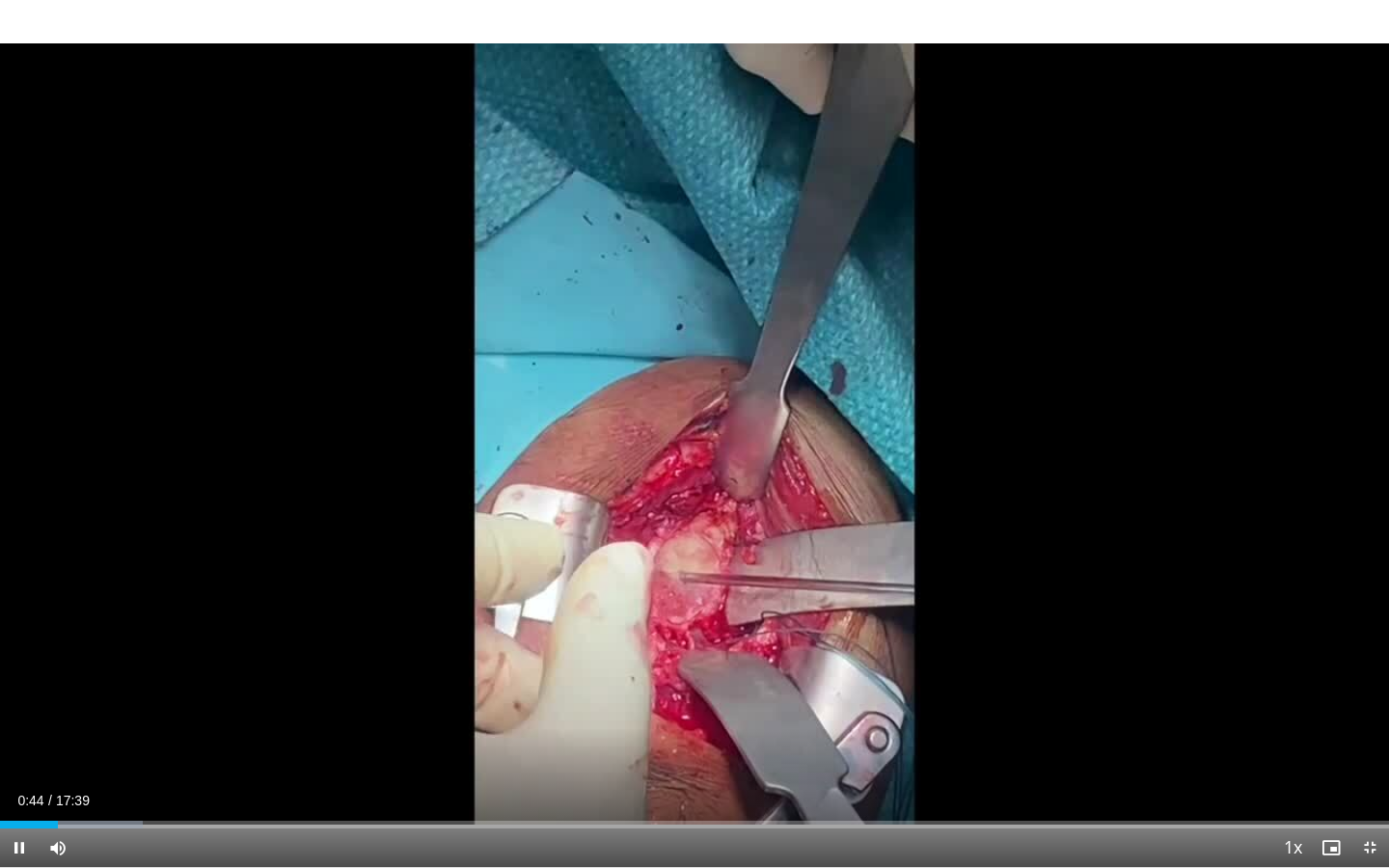 click on "10 seconds
Tap to unmute" at bounding box center (694, 433) 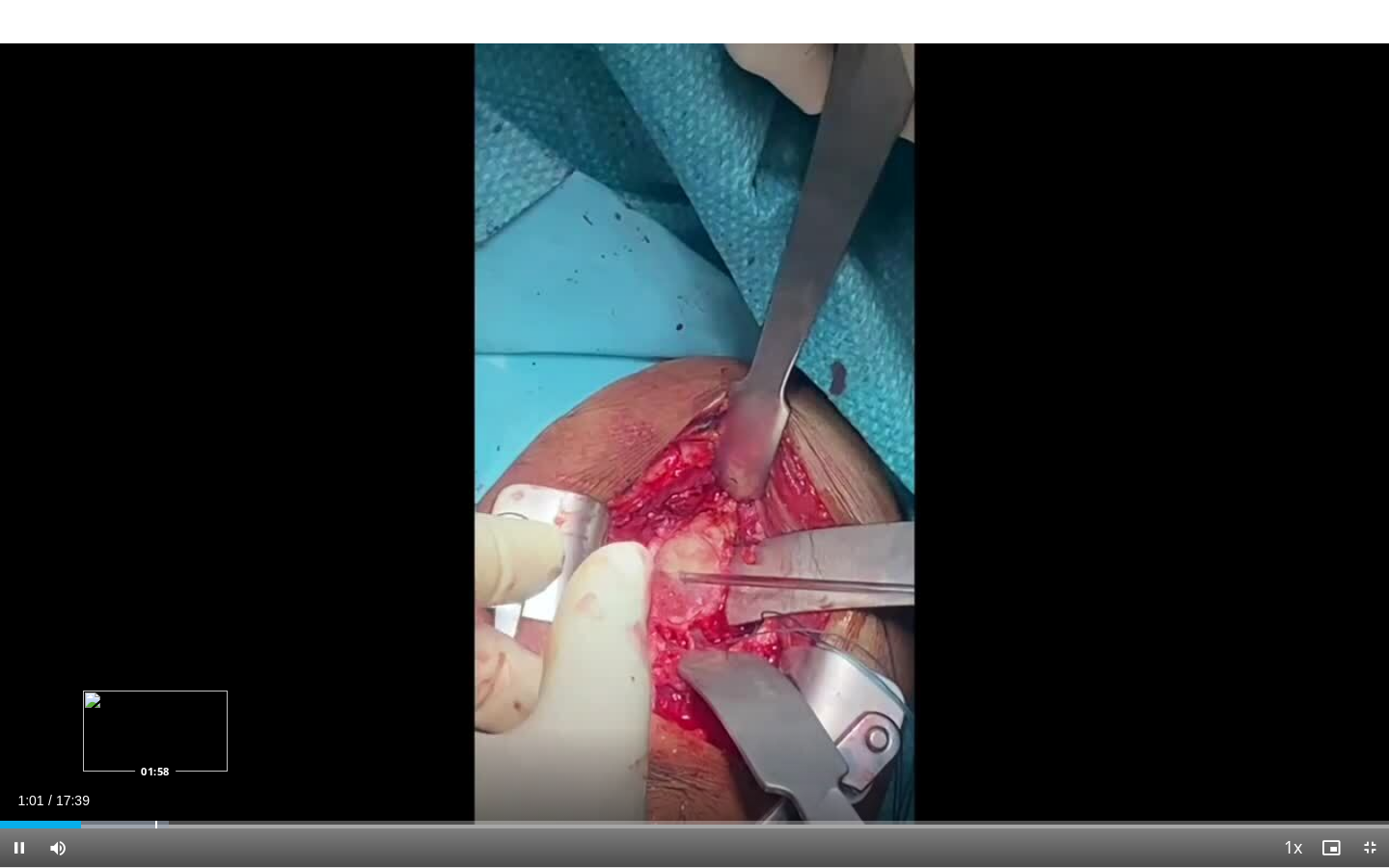 click on "Loaded :  12.17% 01:01 01:58" at bounding box center (694, 819) 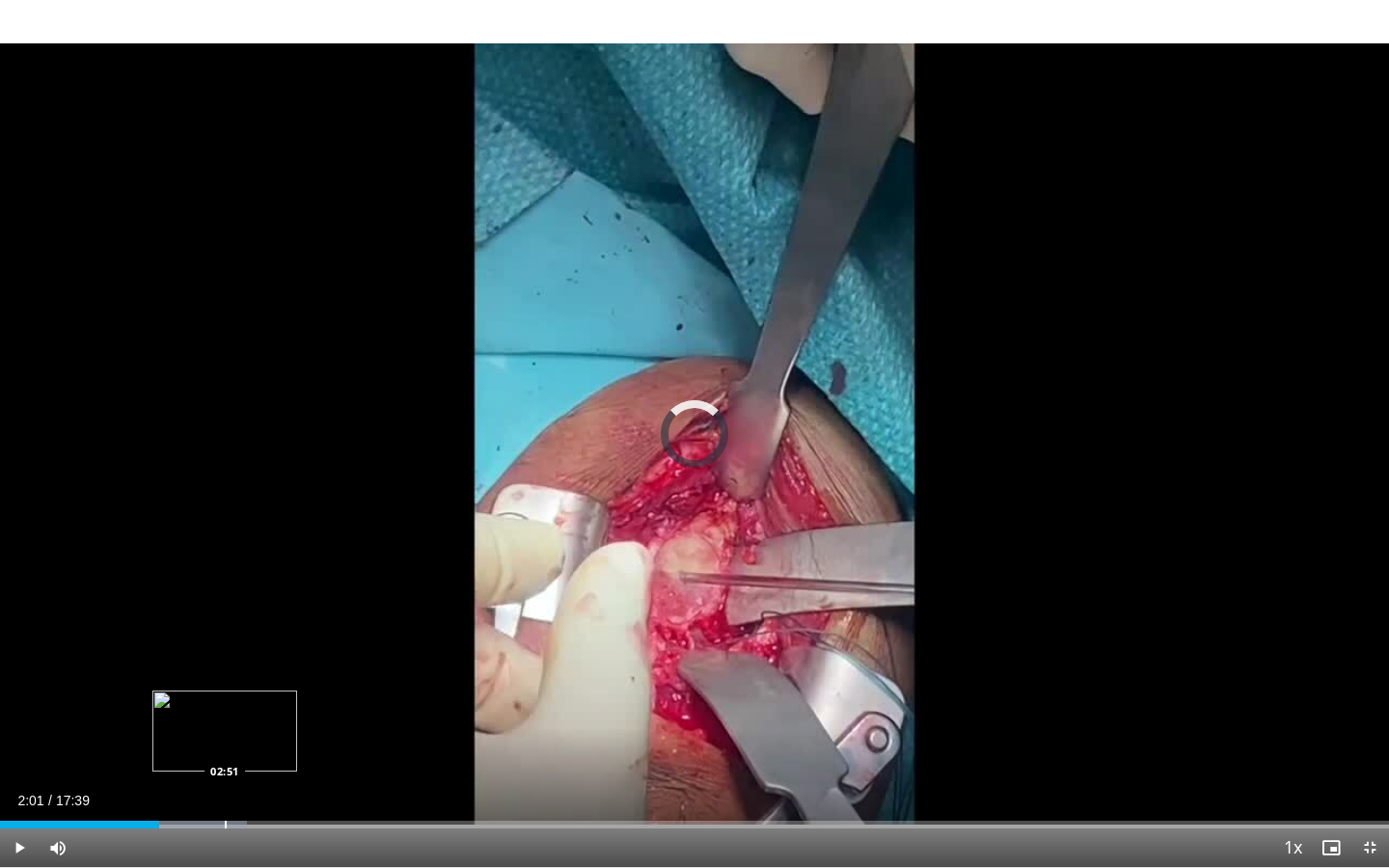 click at bounding box center [226, 825] 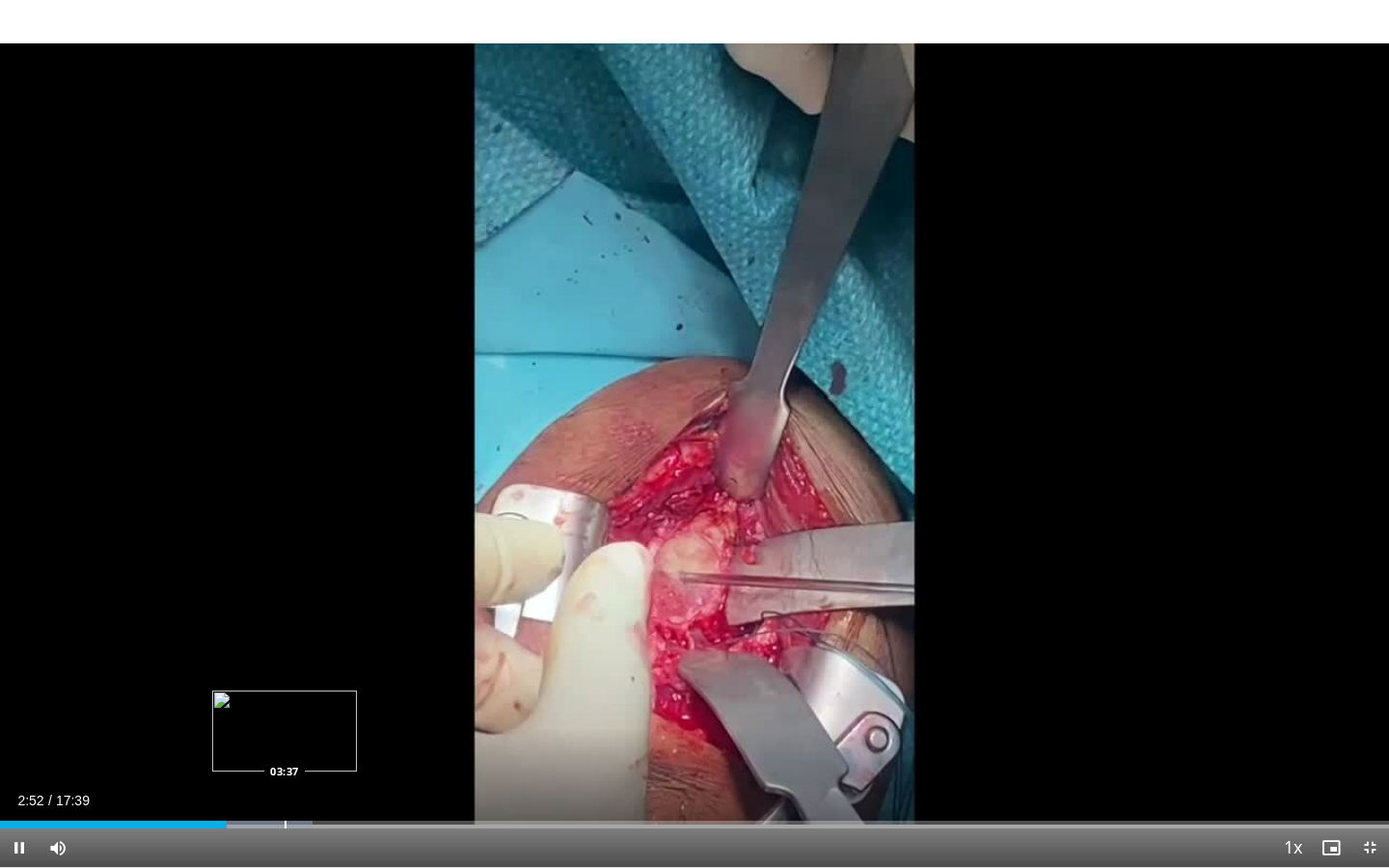 click at bounding box center (286, 825) 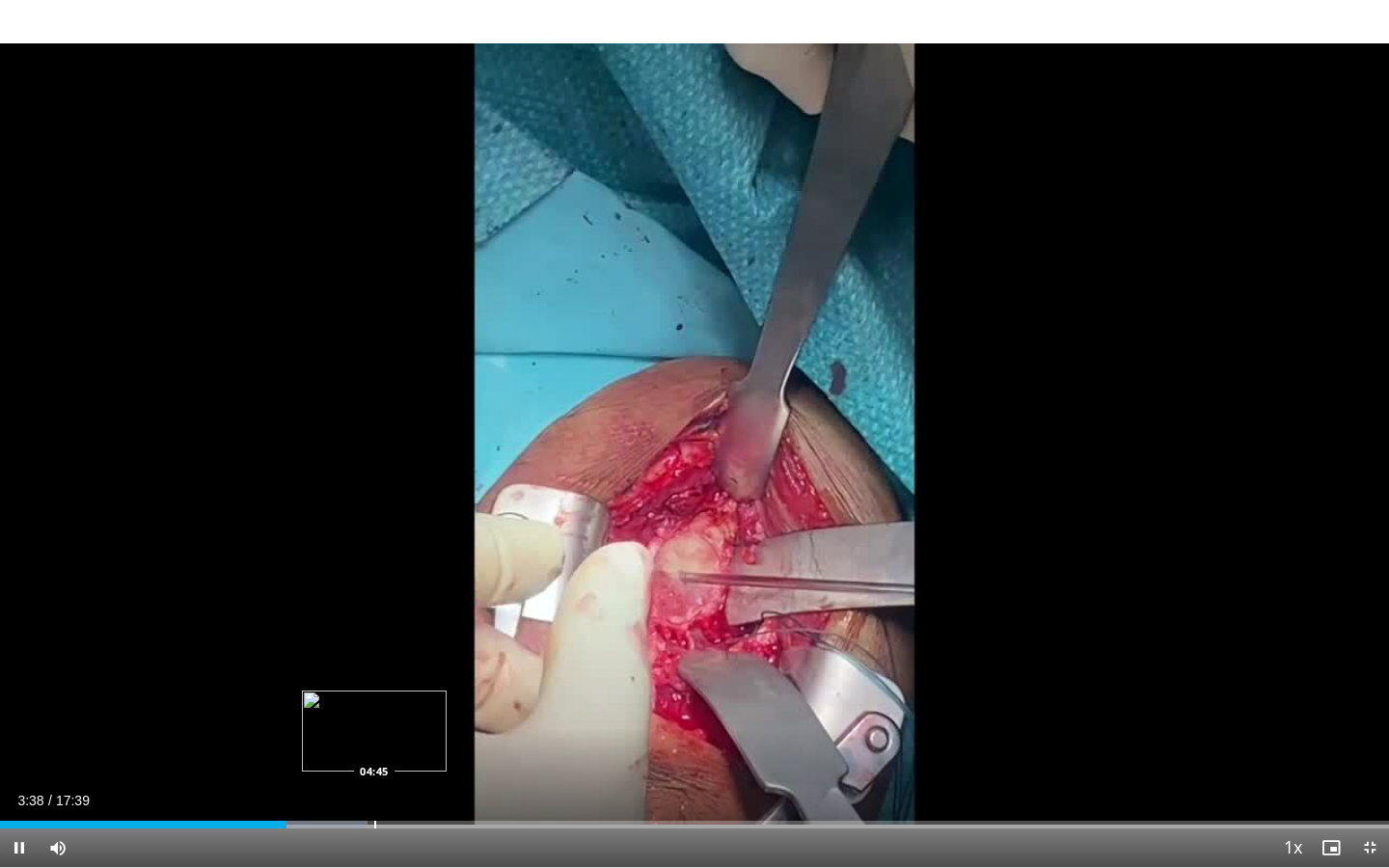 click at bounding box center [375, 825] 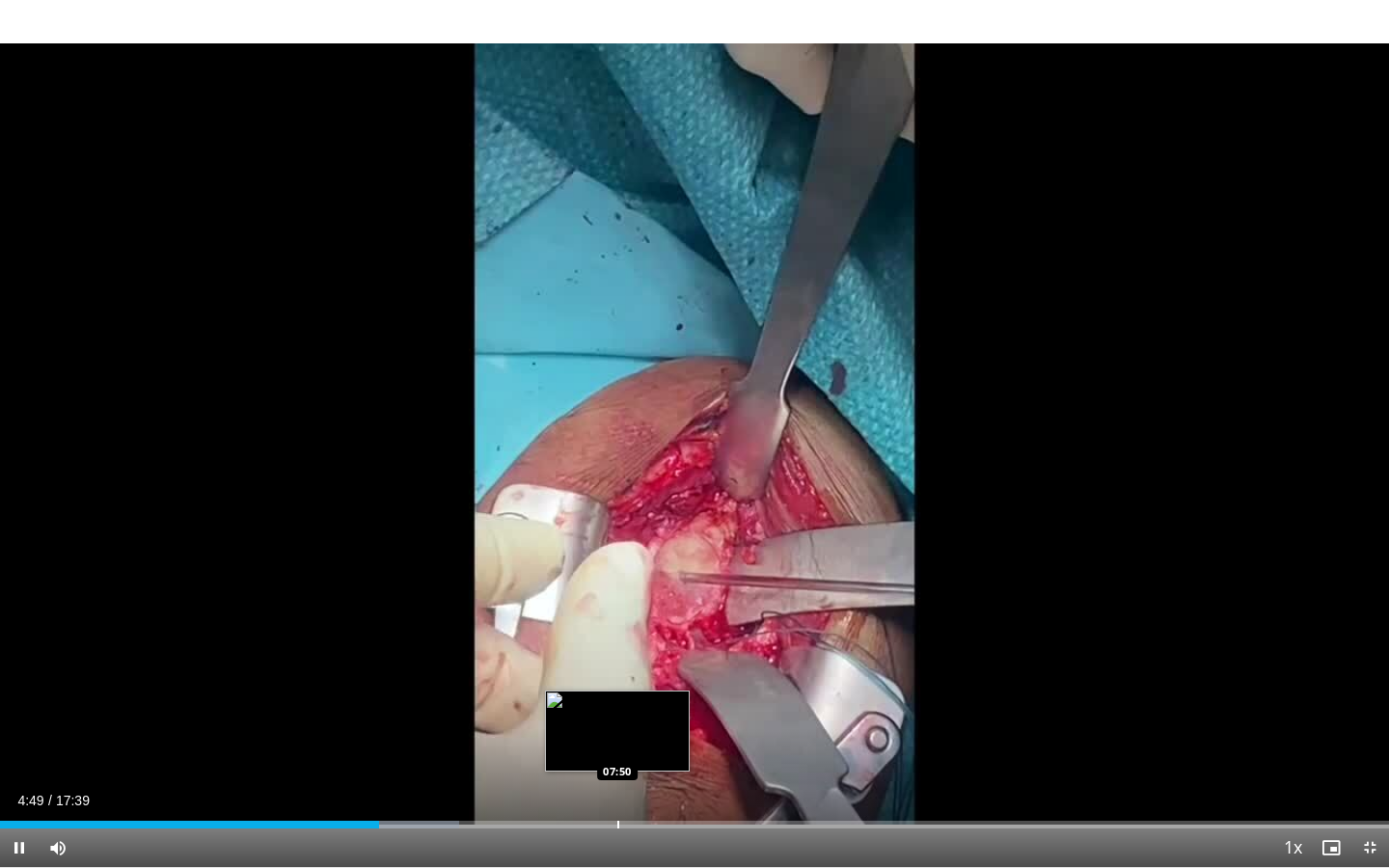 click at bounding box center (618, 825) 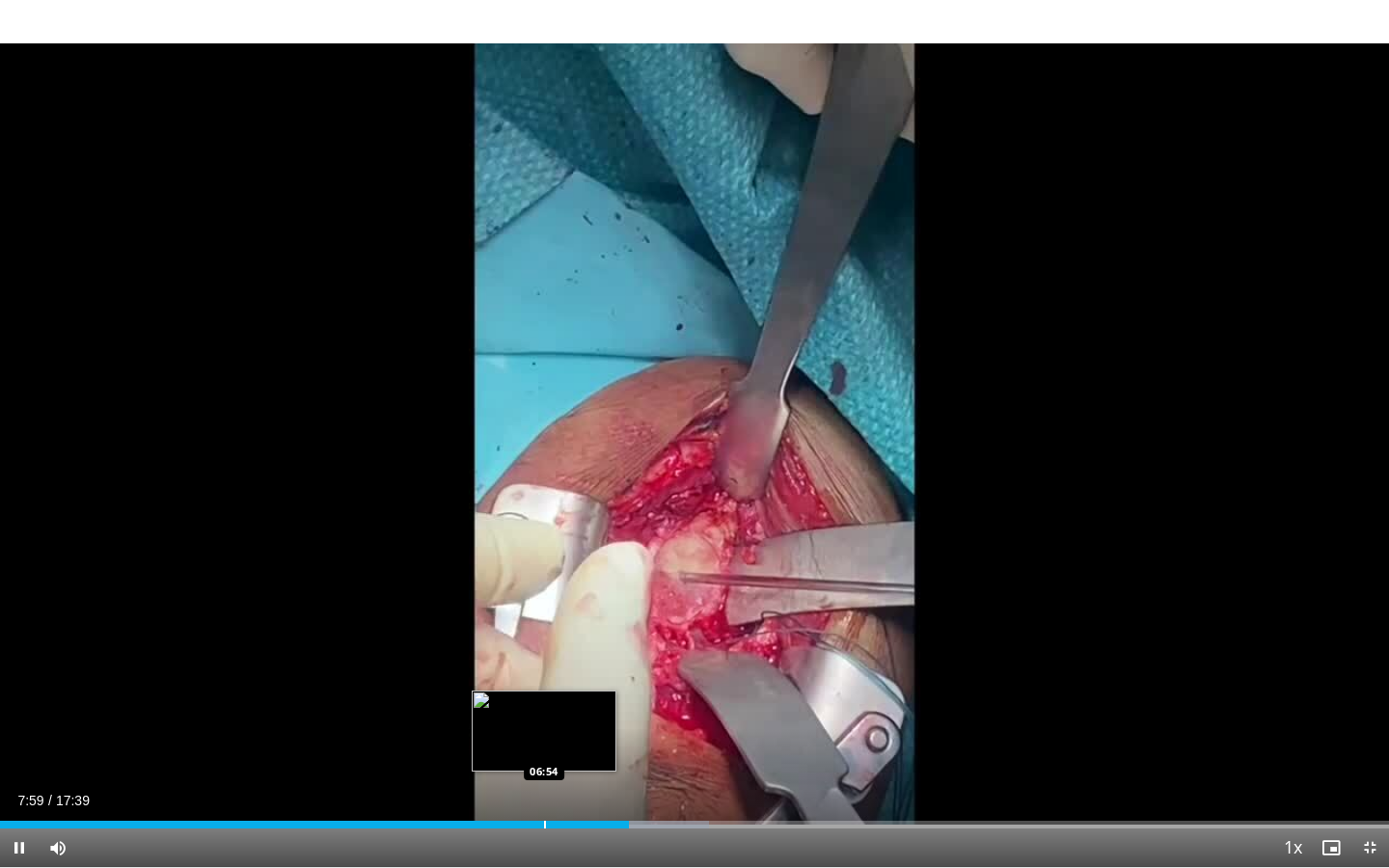 click on "Loaded :  51.03% 07:59 06:54" at bounding box center [694, 819] 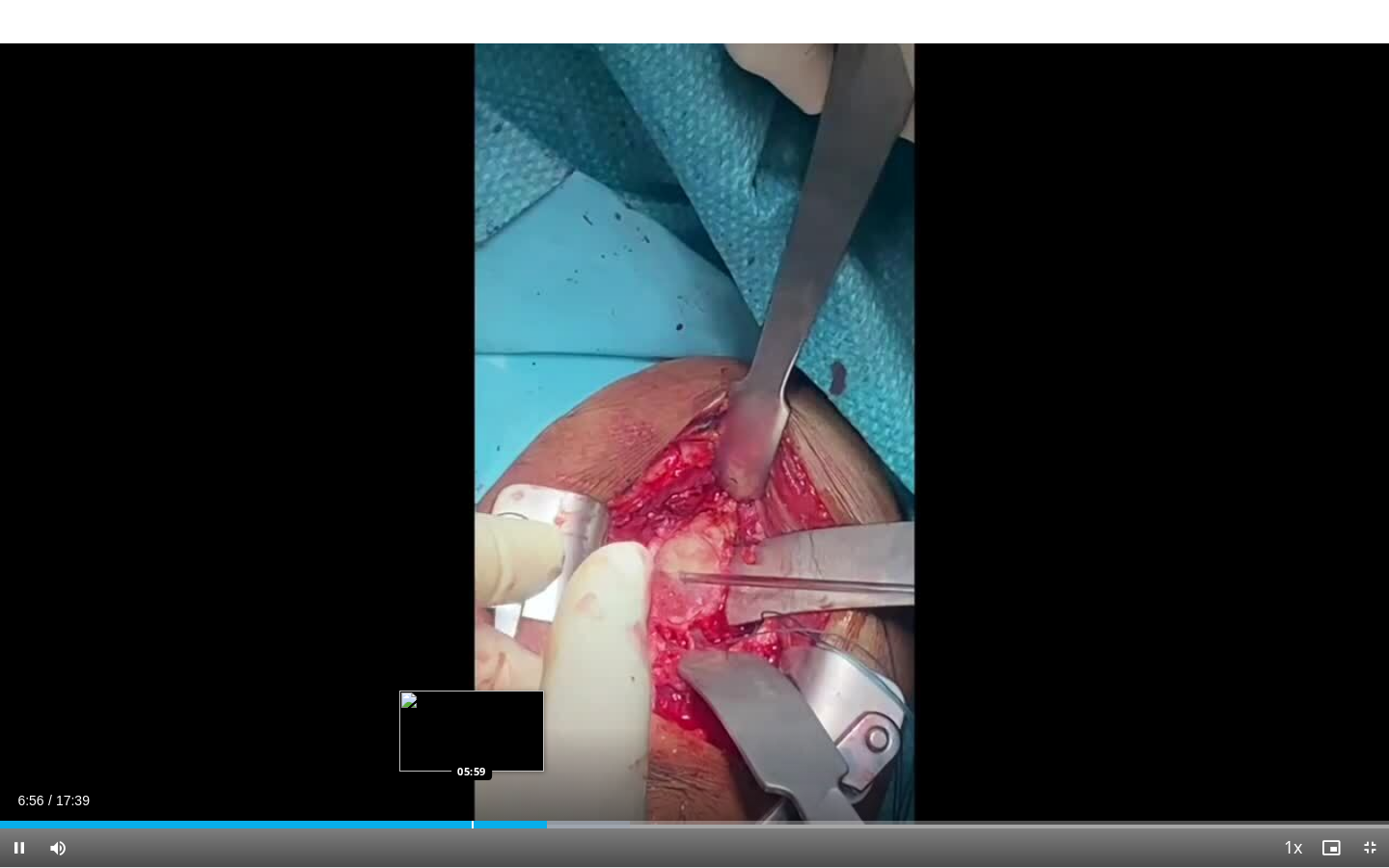 click on "Loaded :  45.36% 06:57 05:59" at bounding box center [694, 819] 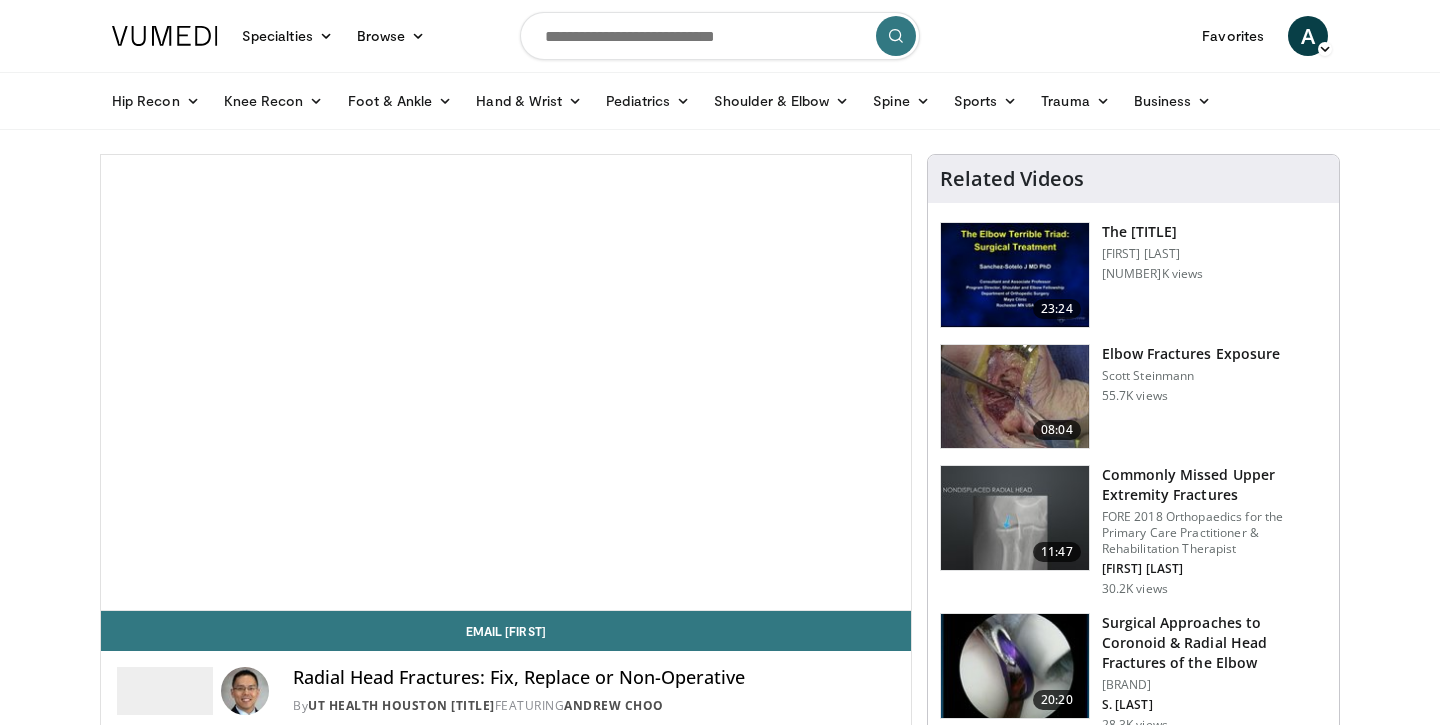 scroll, scrollTop: 0, scrollLeft: 0, axis: both 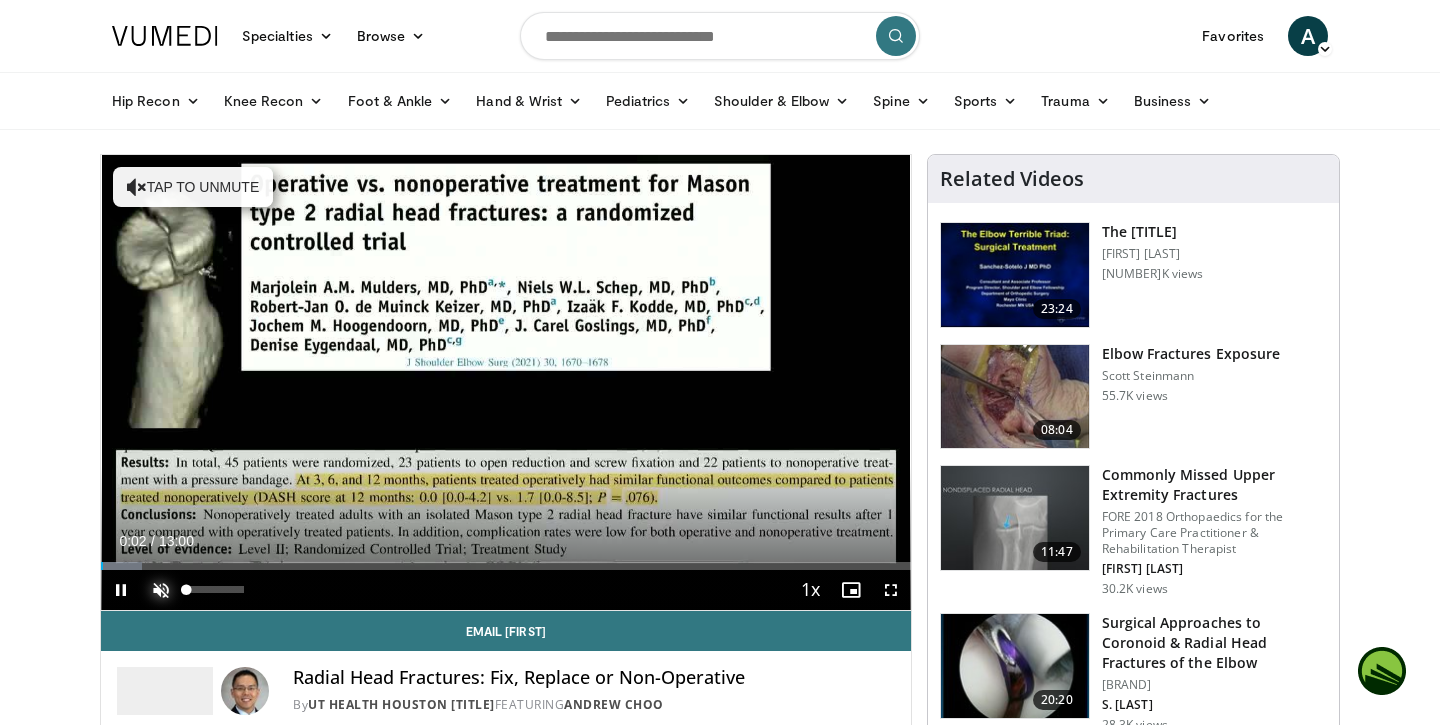 click at bounding box center [161, 590] 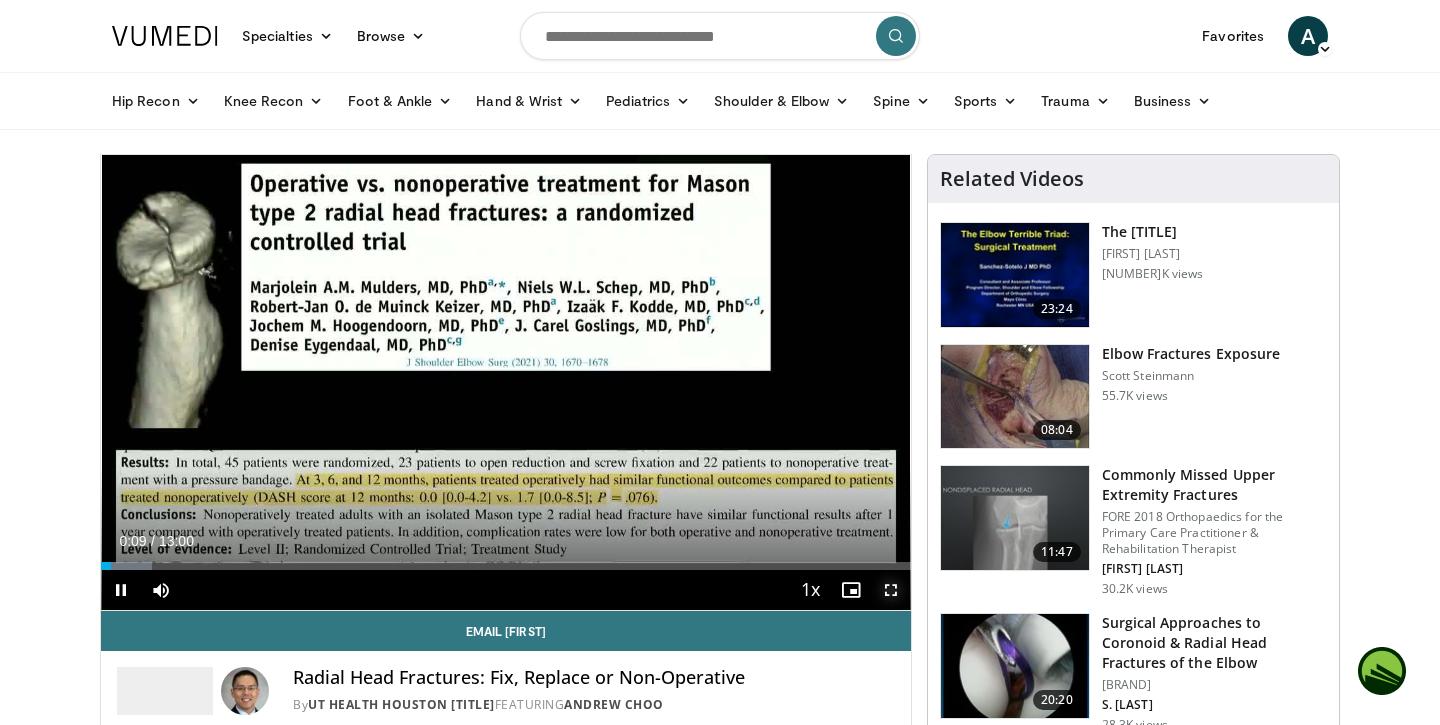 click at bounding box center (891, 590) 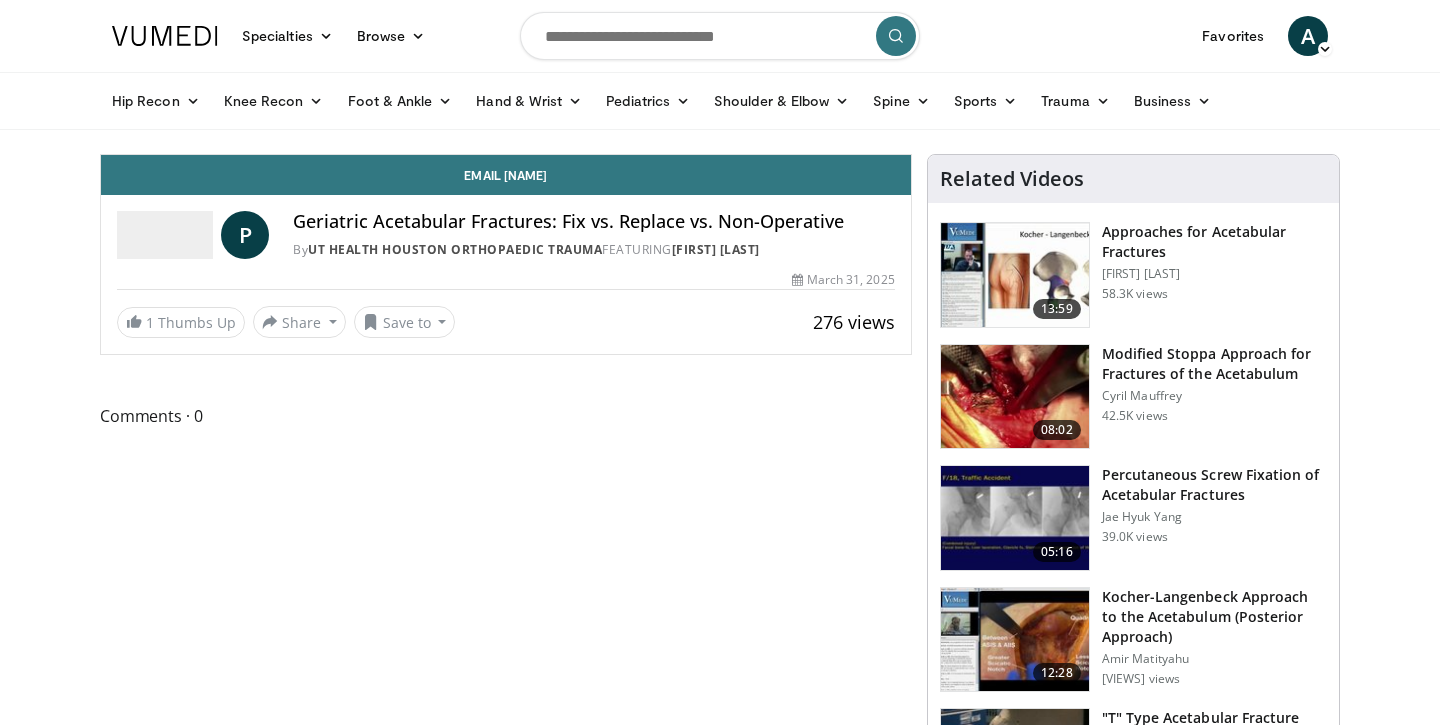 scroll, scrollTop: 0, scrollLeft: 0, axis: both 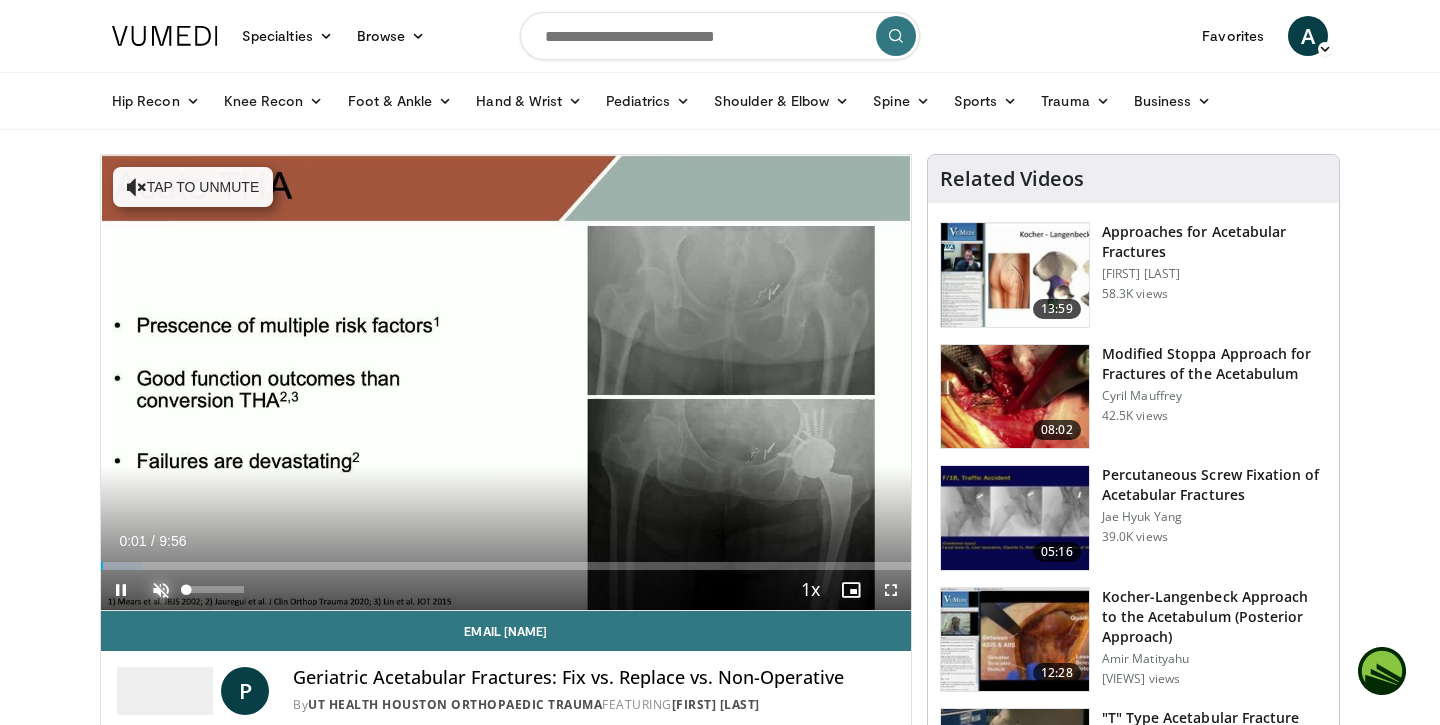 click at bounding box center (161, 590) 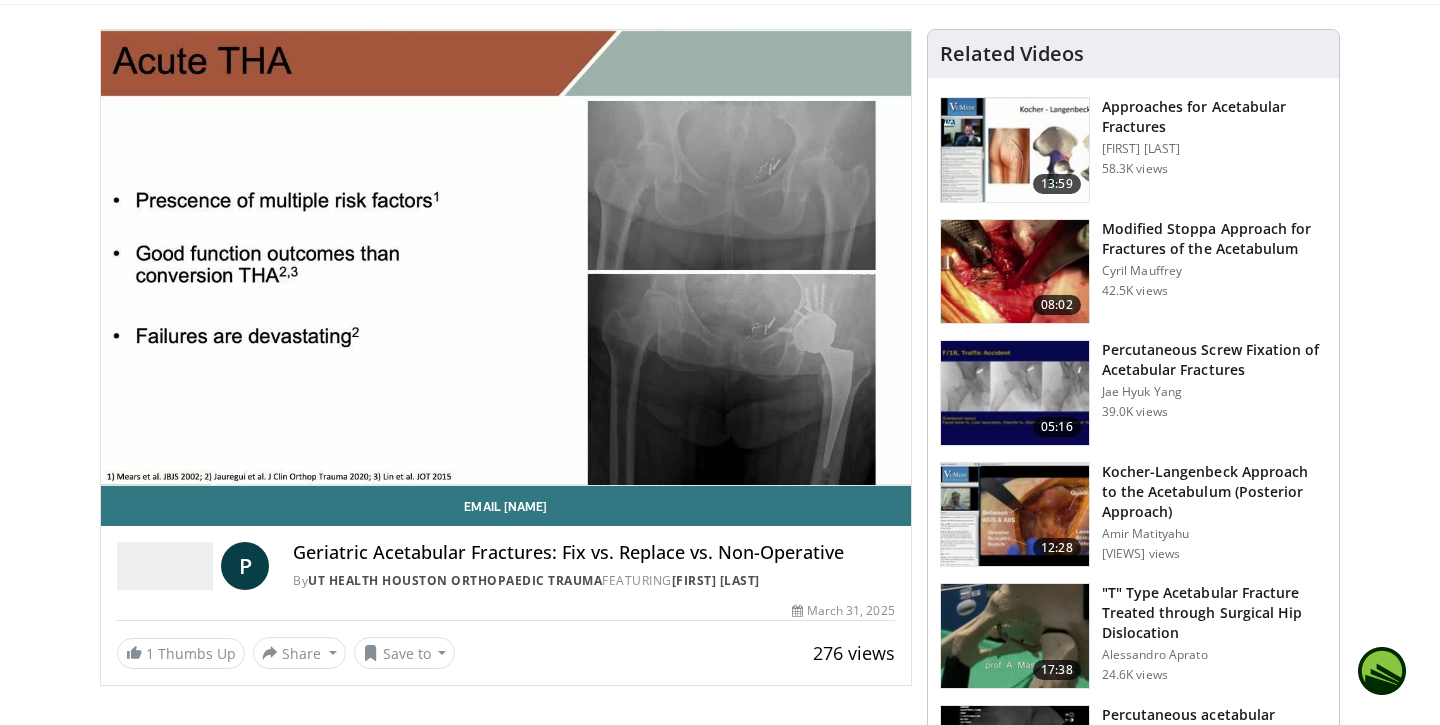 scroll, scrollTop: 103, scrollLeft: 0, axis: vertical 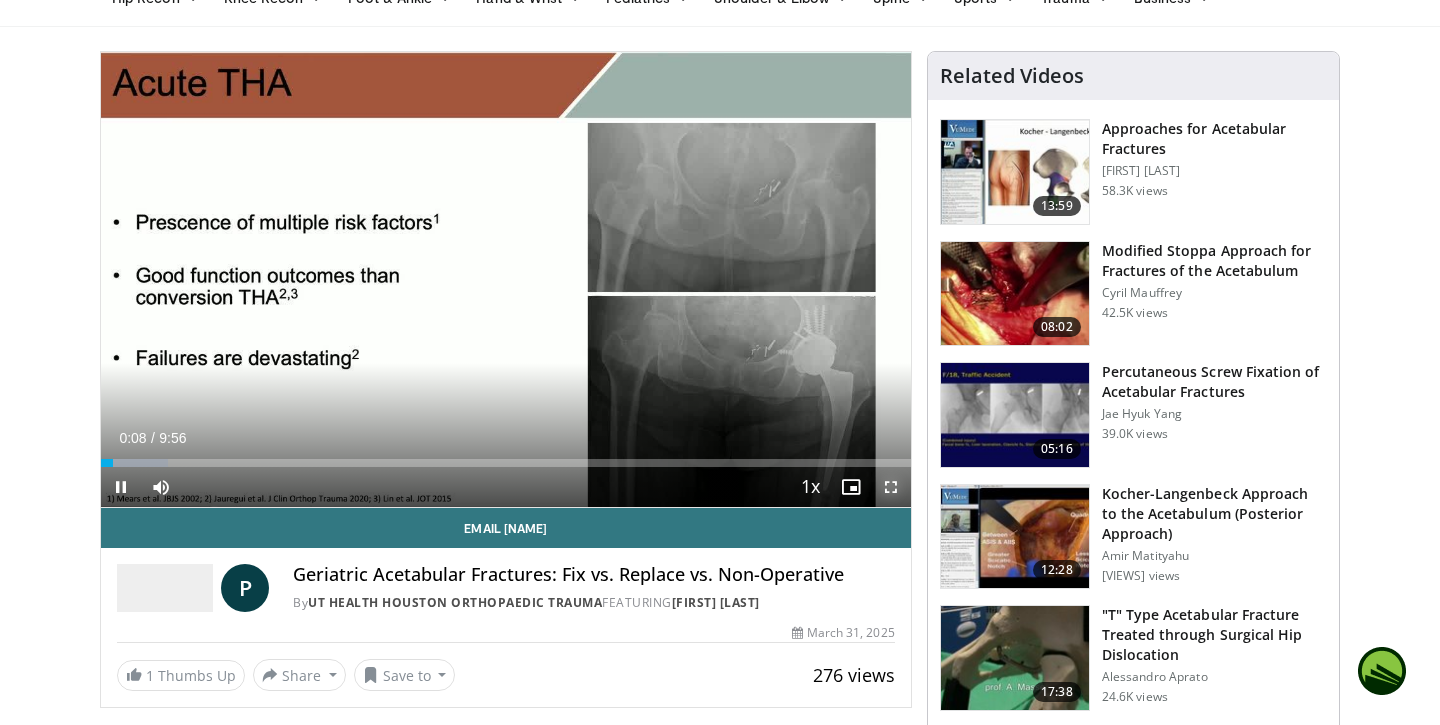click at bounding box center (891, 487) 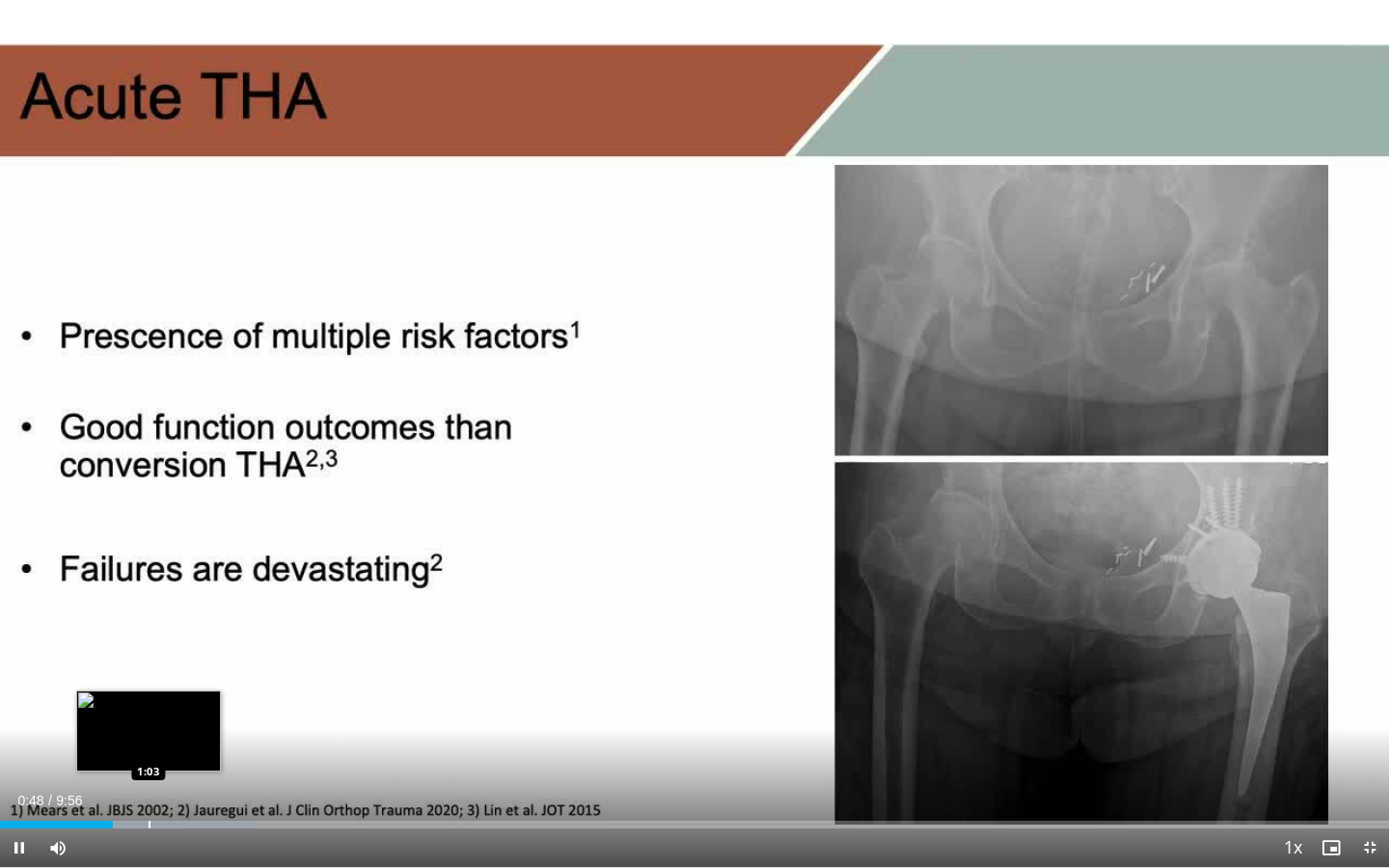 click at bounding box center (150, 825) 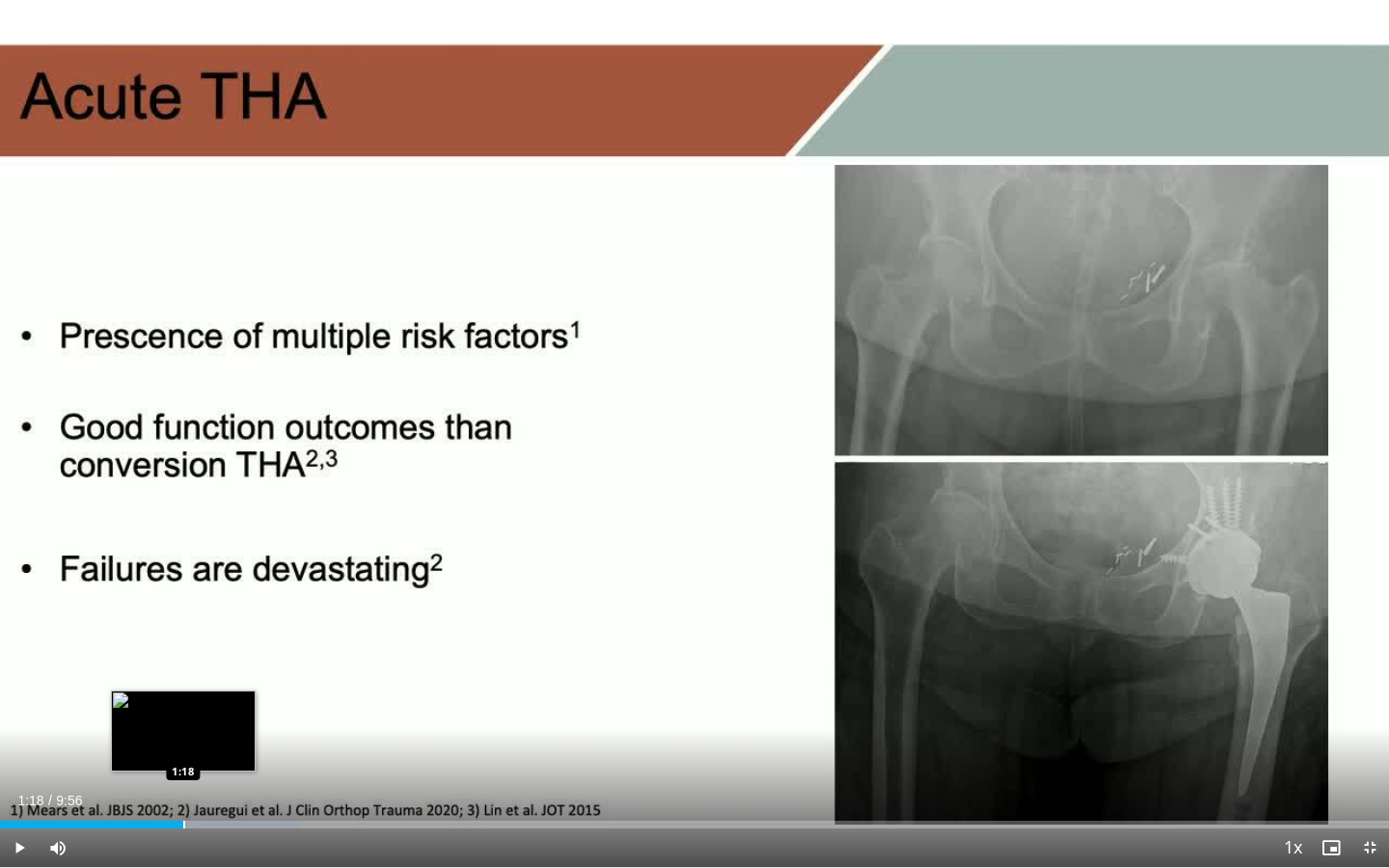click at bounding box center (184, 825) 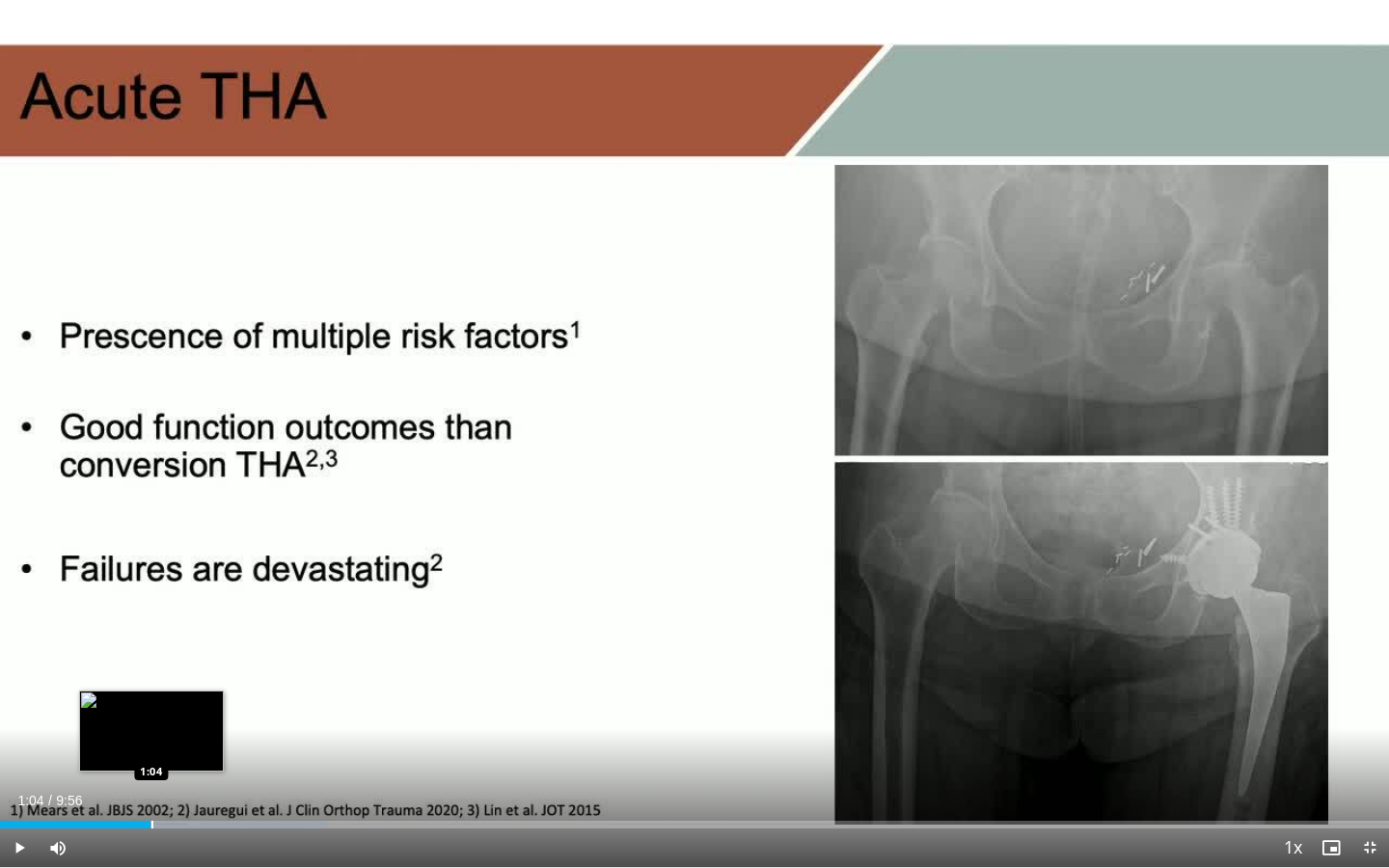 click on "Loaded : 23.51% 1:20 1:04" at bounding box center (694, 825) 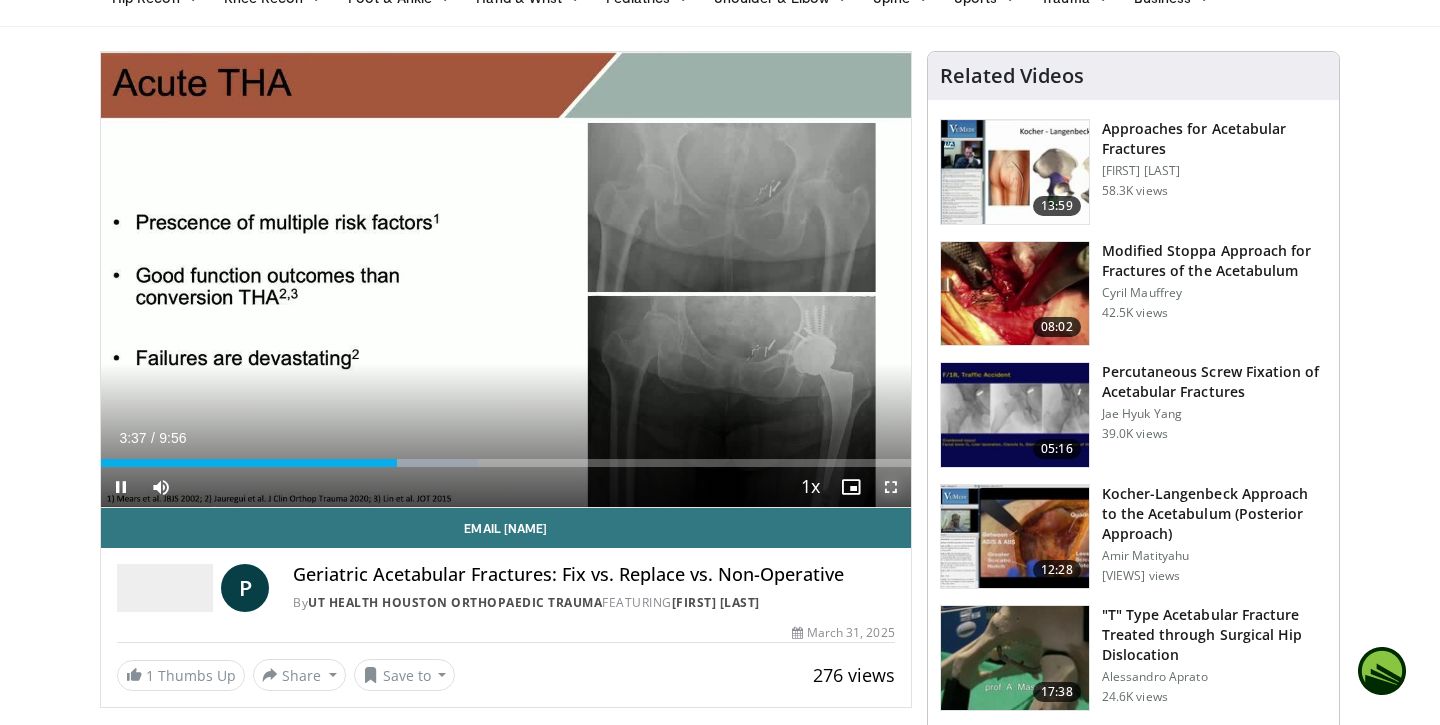 click at bounding box center (891, 487) 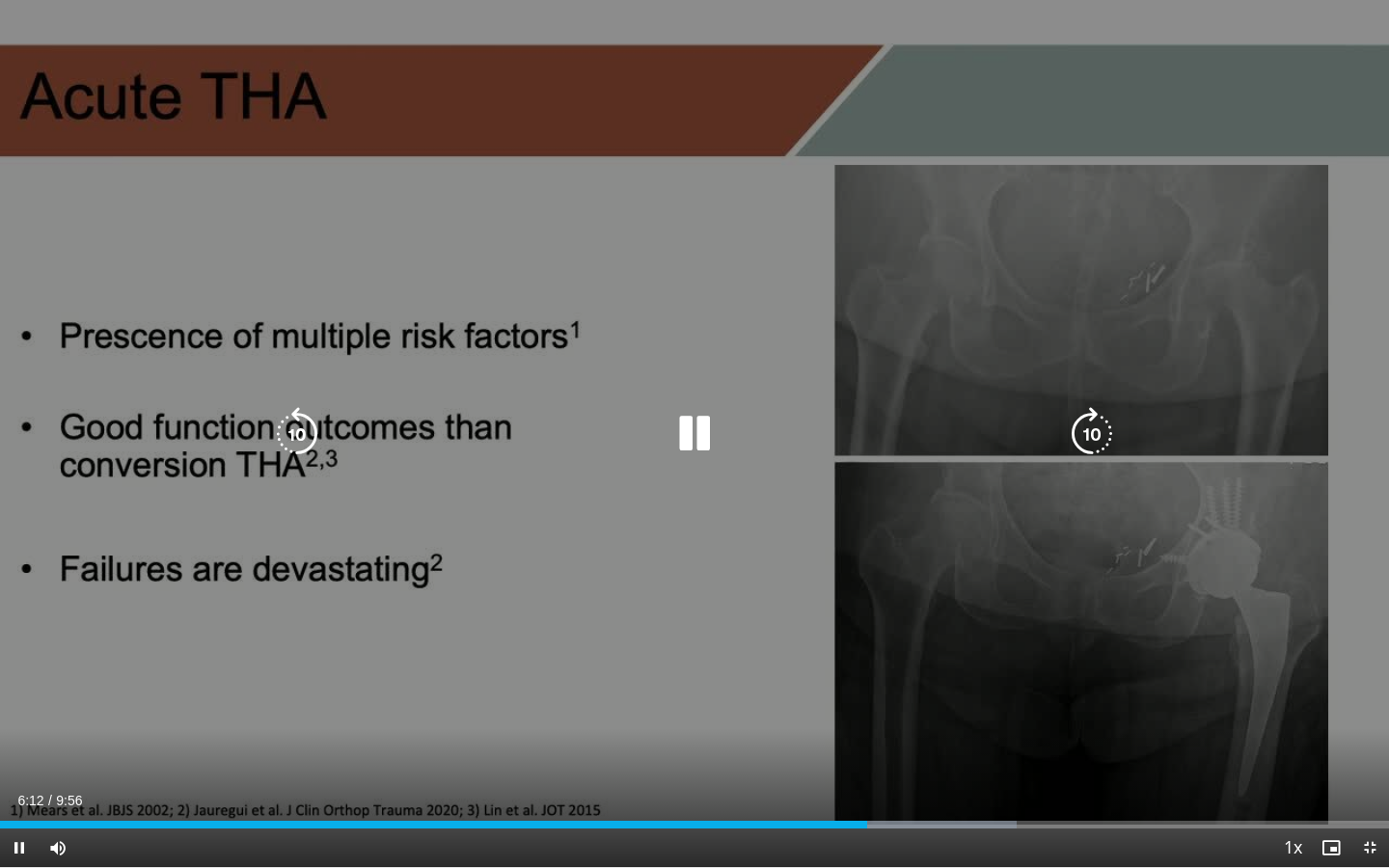 click on "10 seconds
Tap to unmute" at bounding box center (694, 433) 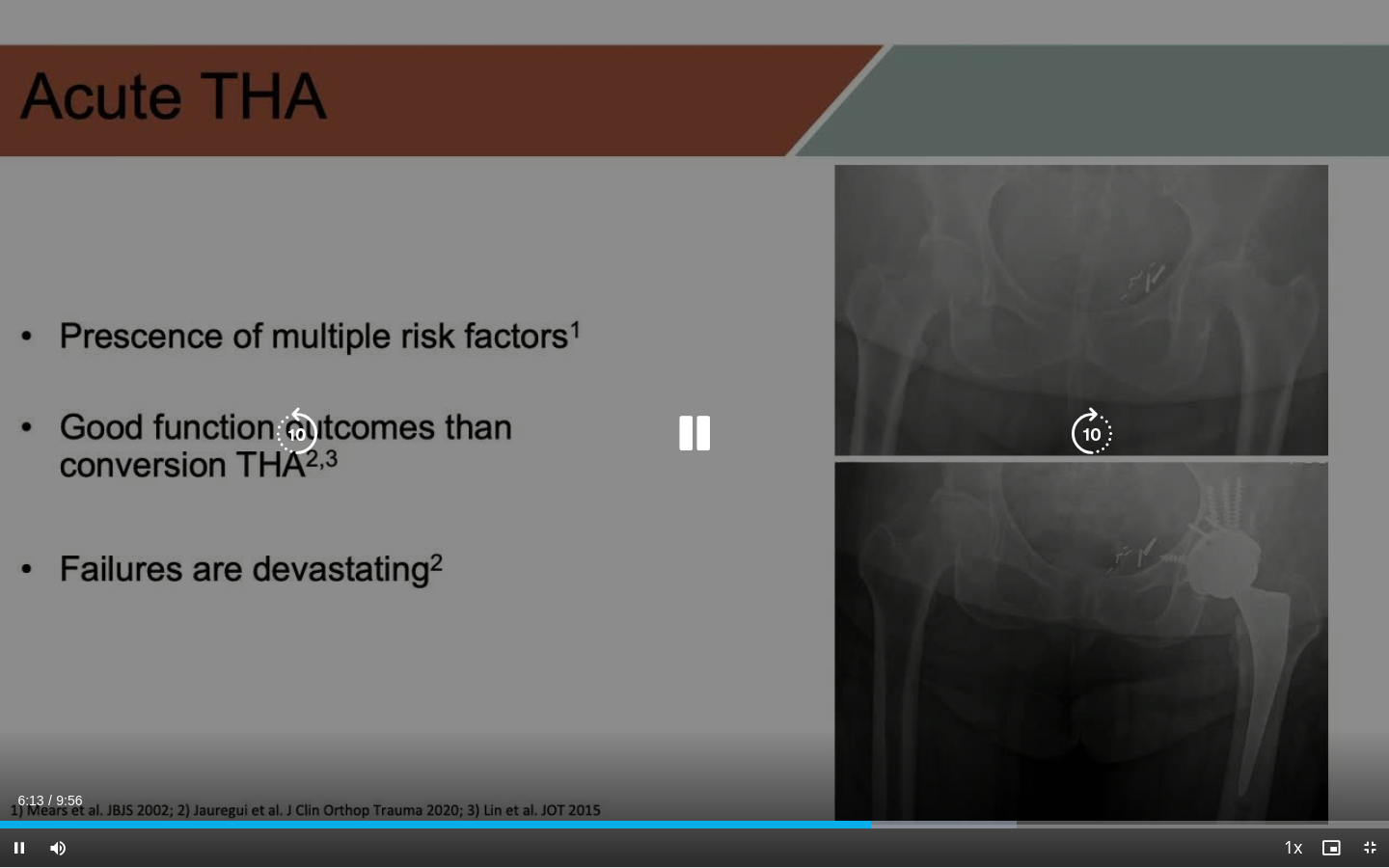 click on "10 seconds
Tap to unmute" at bounding box center [694, 433] 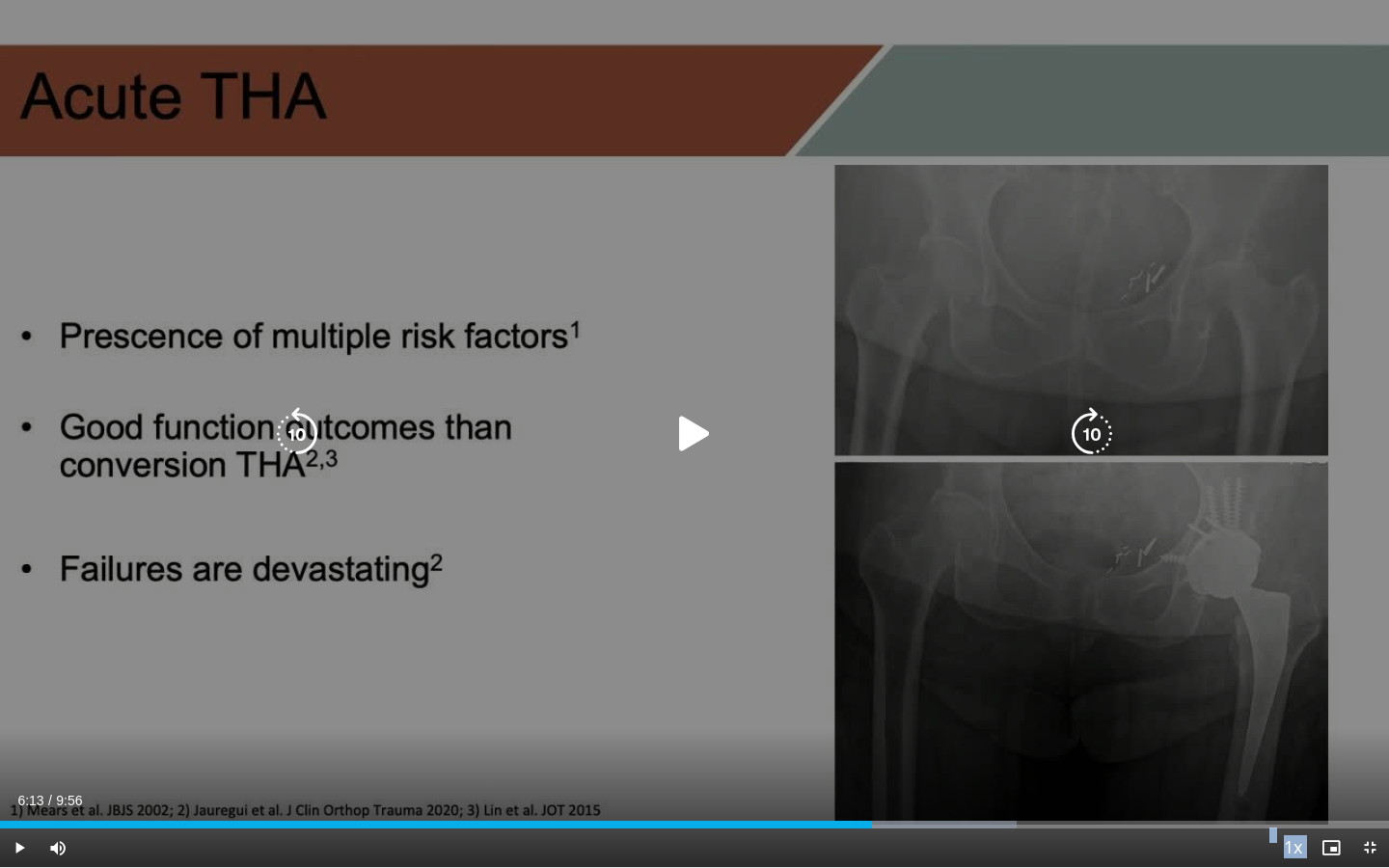 click on "**********" at bounding box center (694, 434) 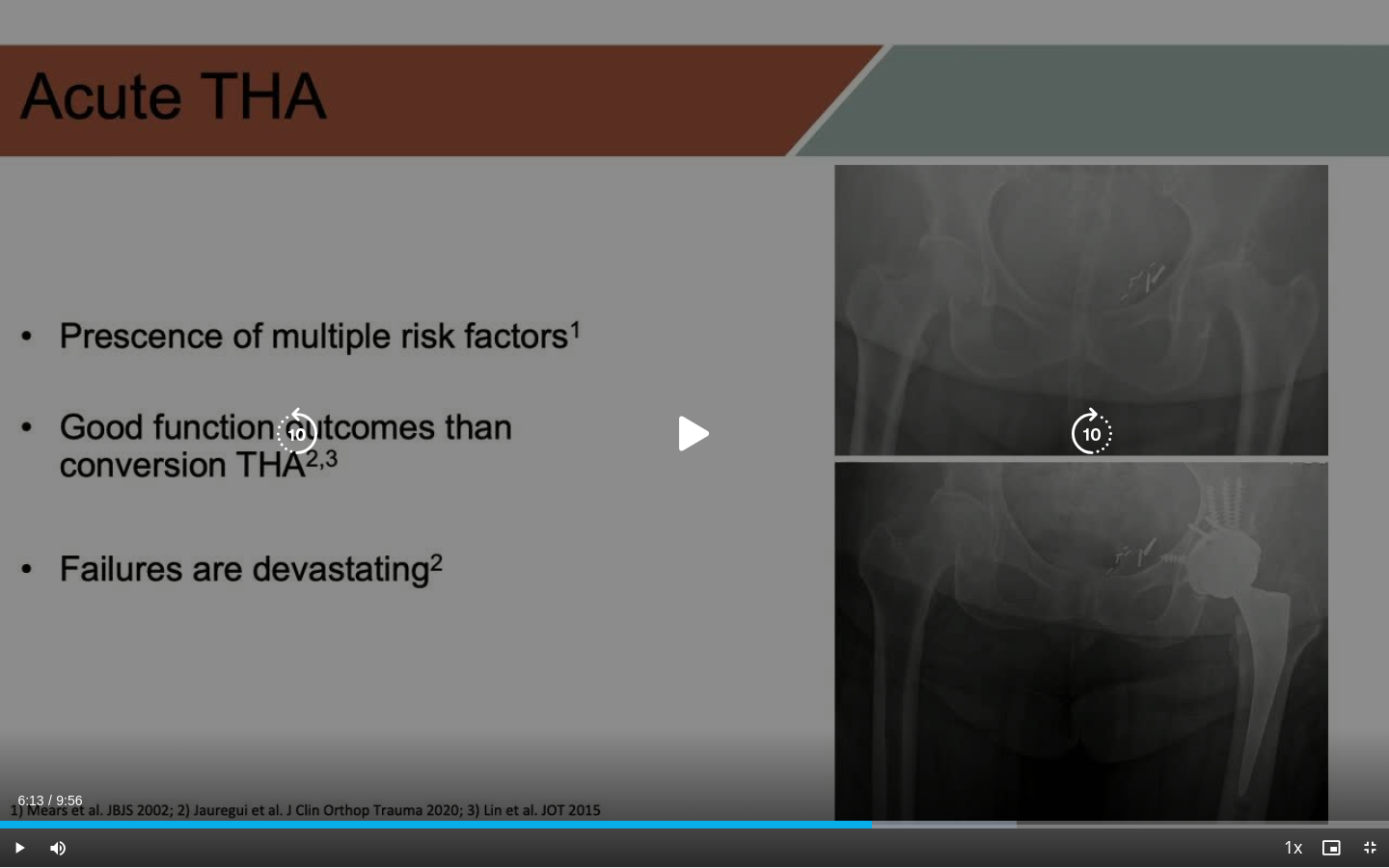 click at bounding box center [694, 434] 